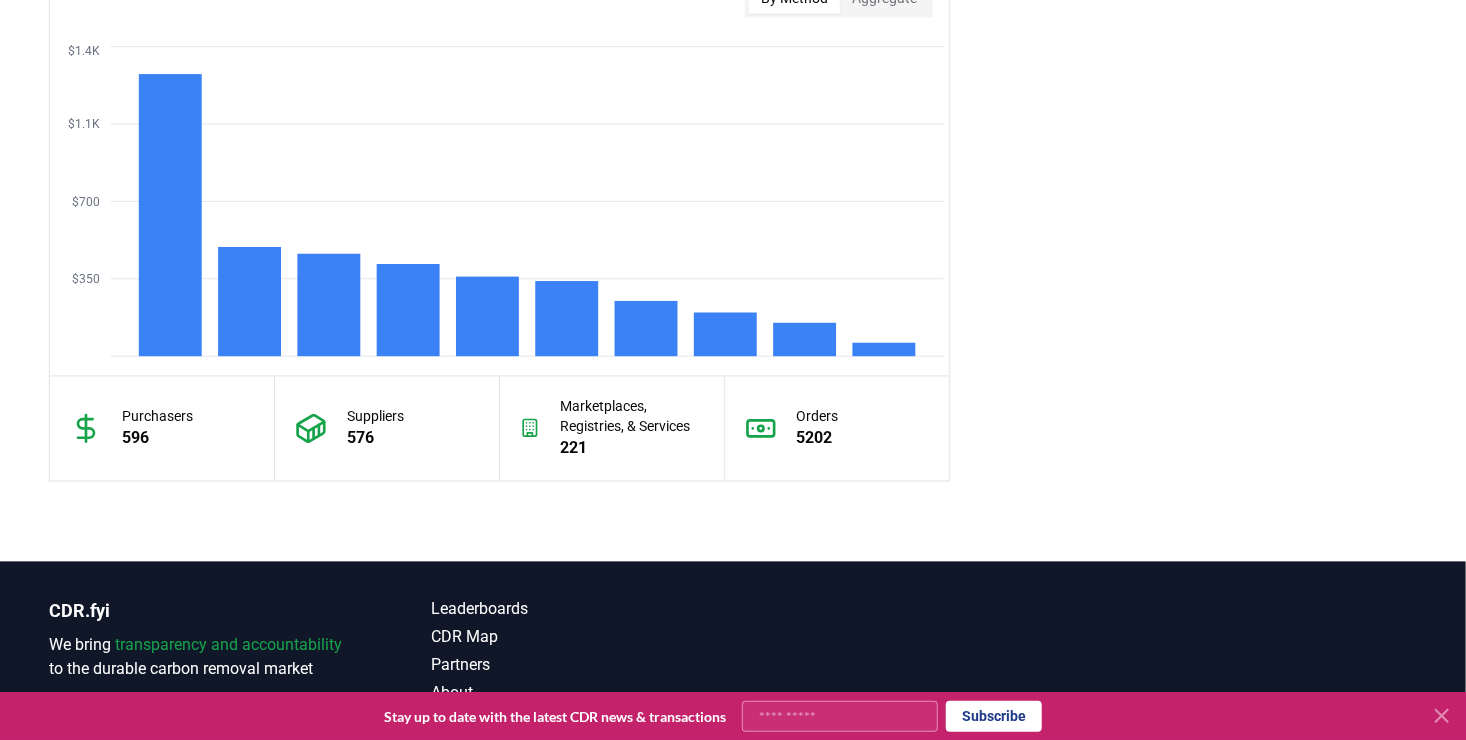 scroll, scrollTop: 1600, scrollLeft: 0, axis: vertical 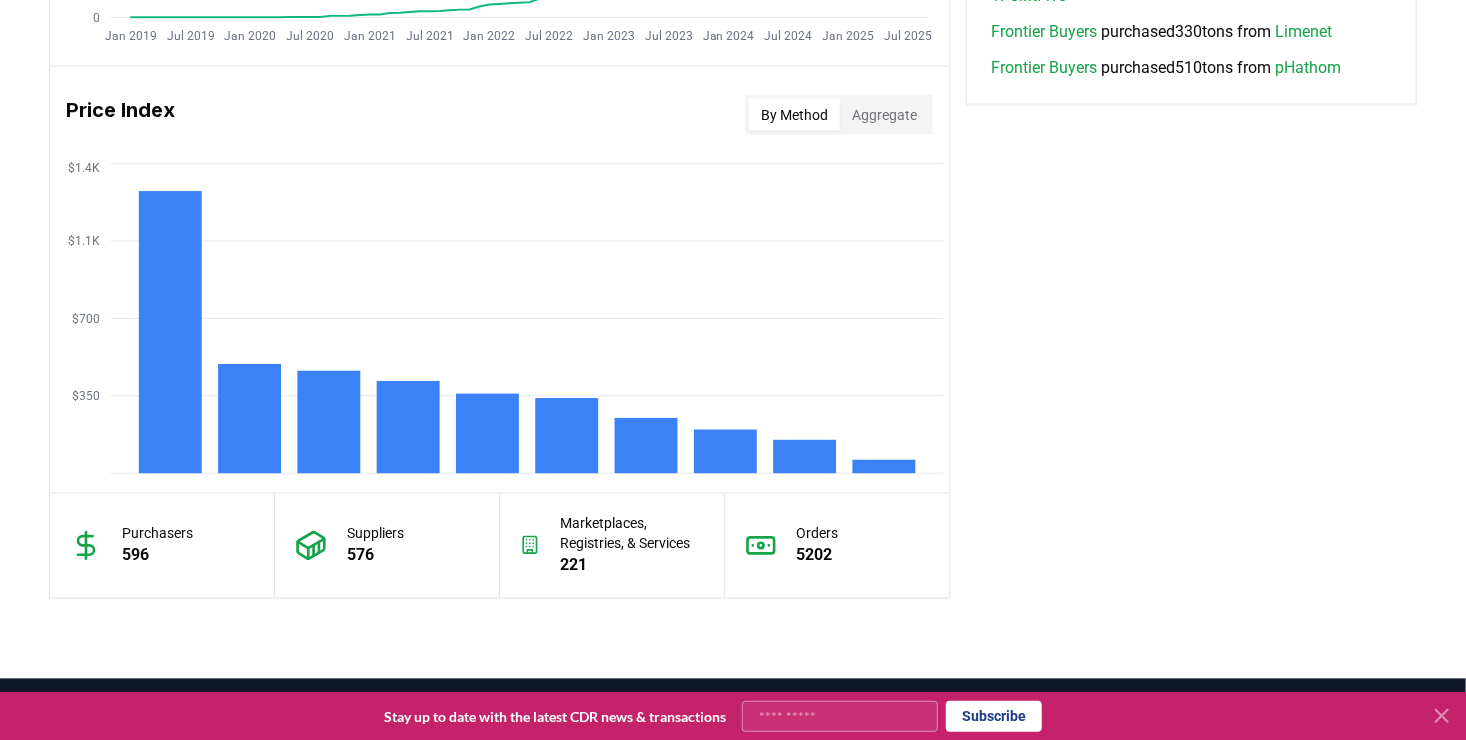 click on "Aggregate" at bounding box center (884, 115) 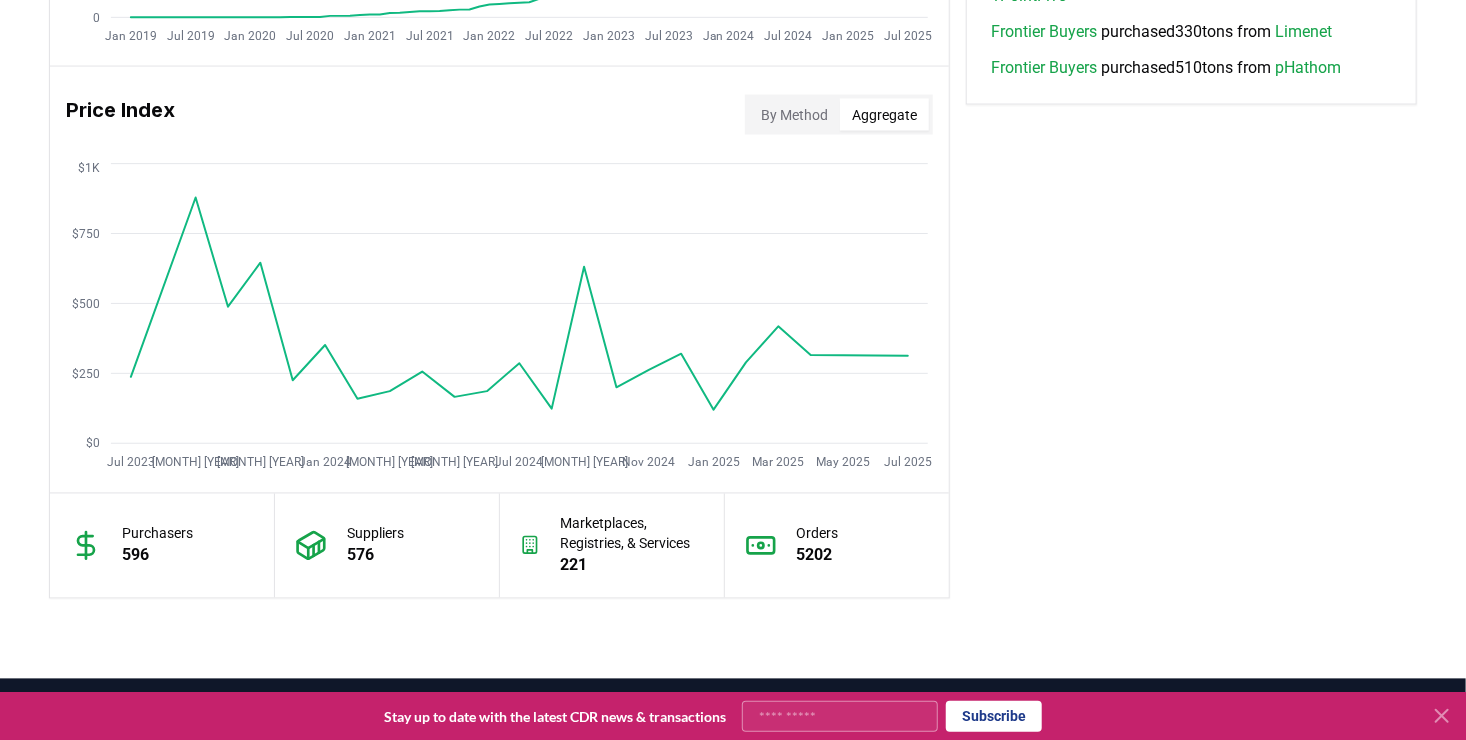 click on "By Method Aggregate" at bounding box center [839, 115] 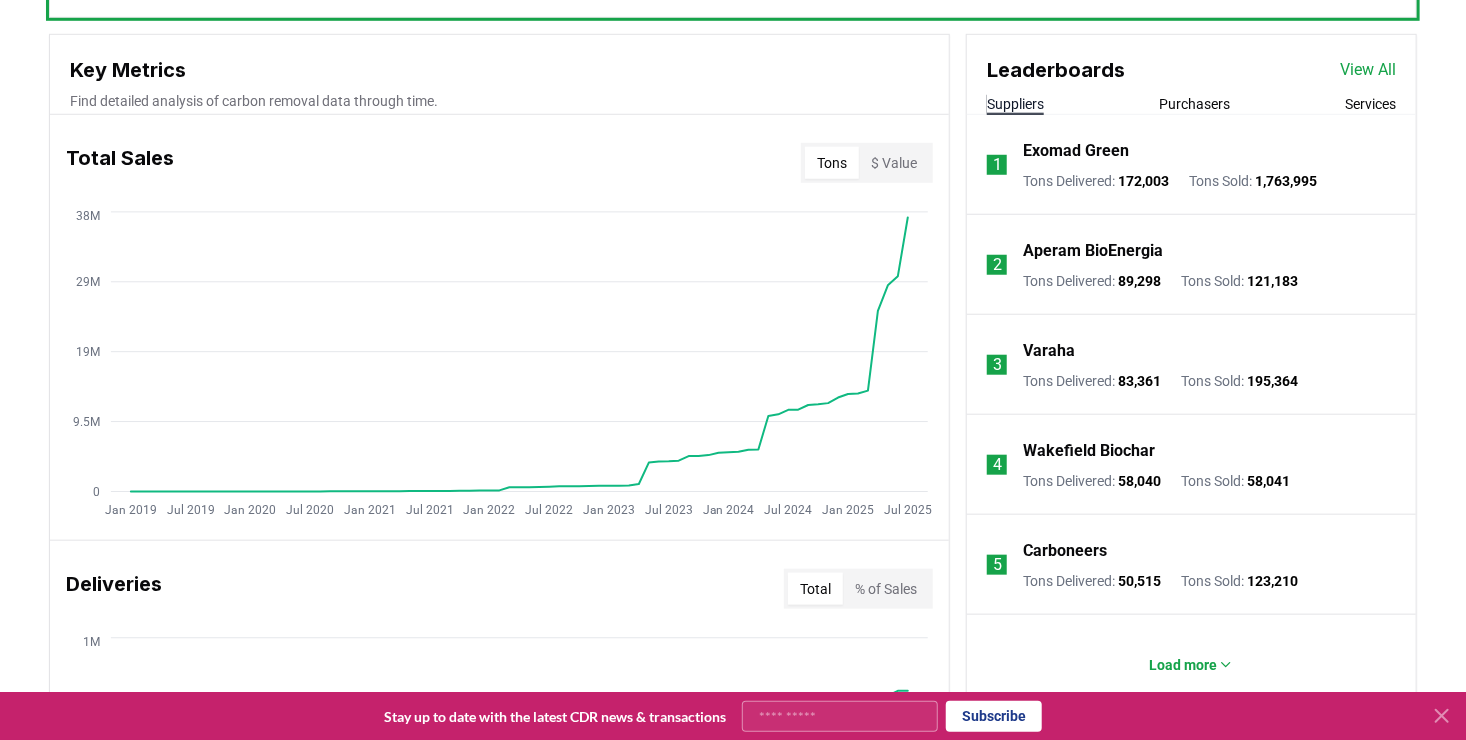 scroll, scrollTop: 600, scrollLeft: 0, axis: vertical 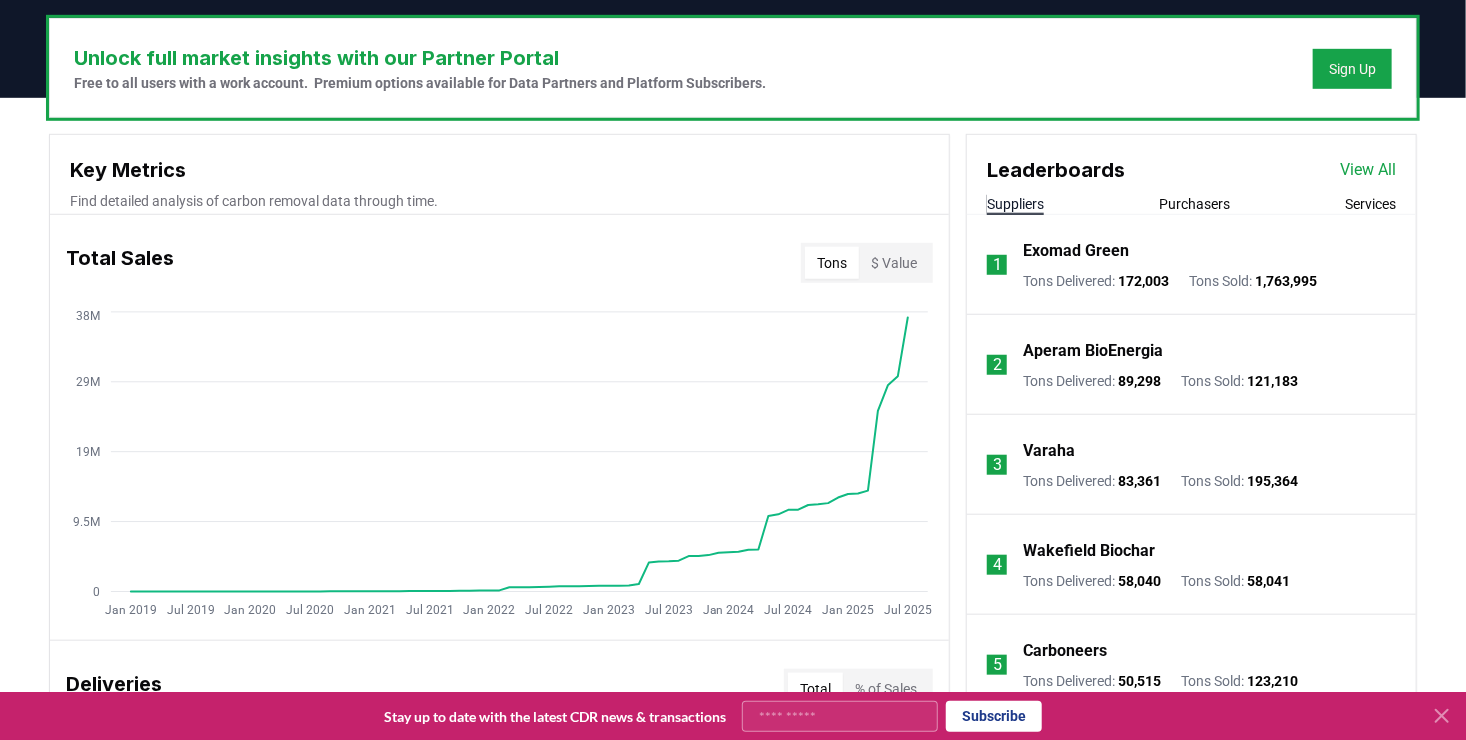 click on "1 Exomad Green Tons Delivered :   172,003 Tons Sold :   1,763,995" at bounding box center [1191, 265] 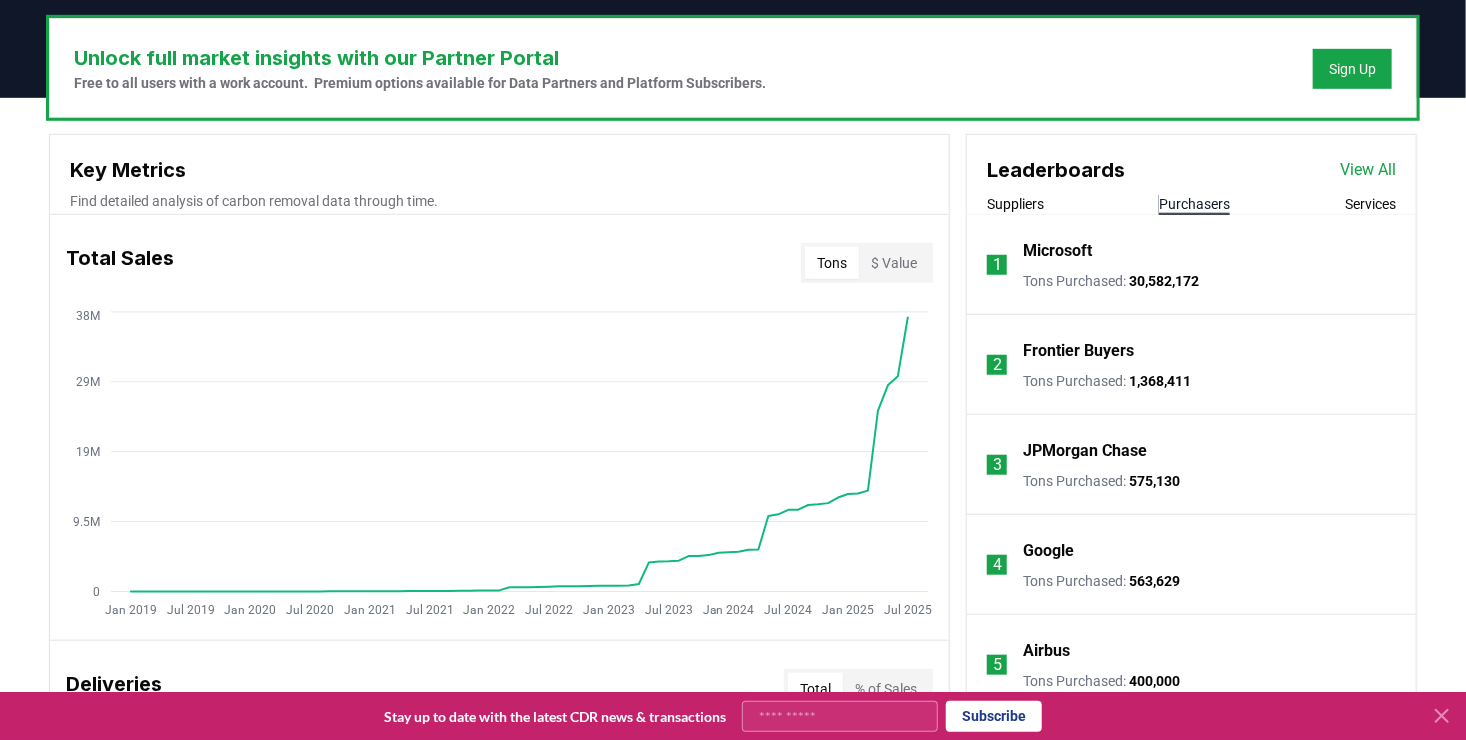 click on "Purchasers" at bounding box center (1194, 204) 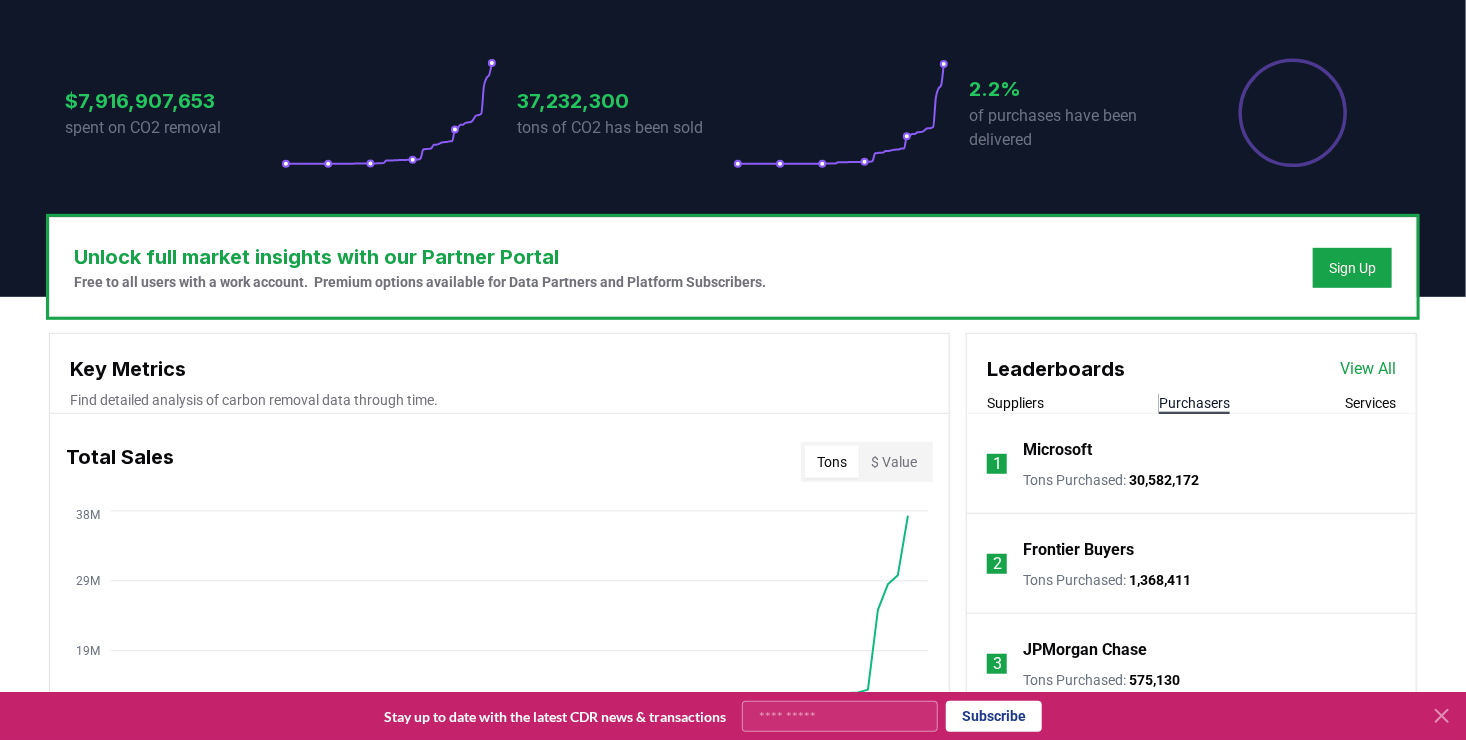scroll, scrollTop: 0, scrollLeft: 0, axis: both 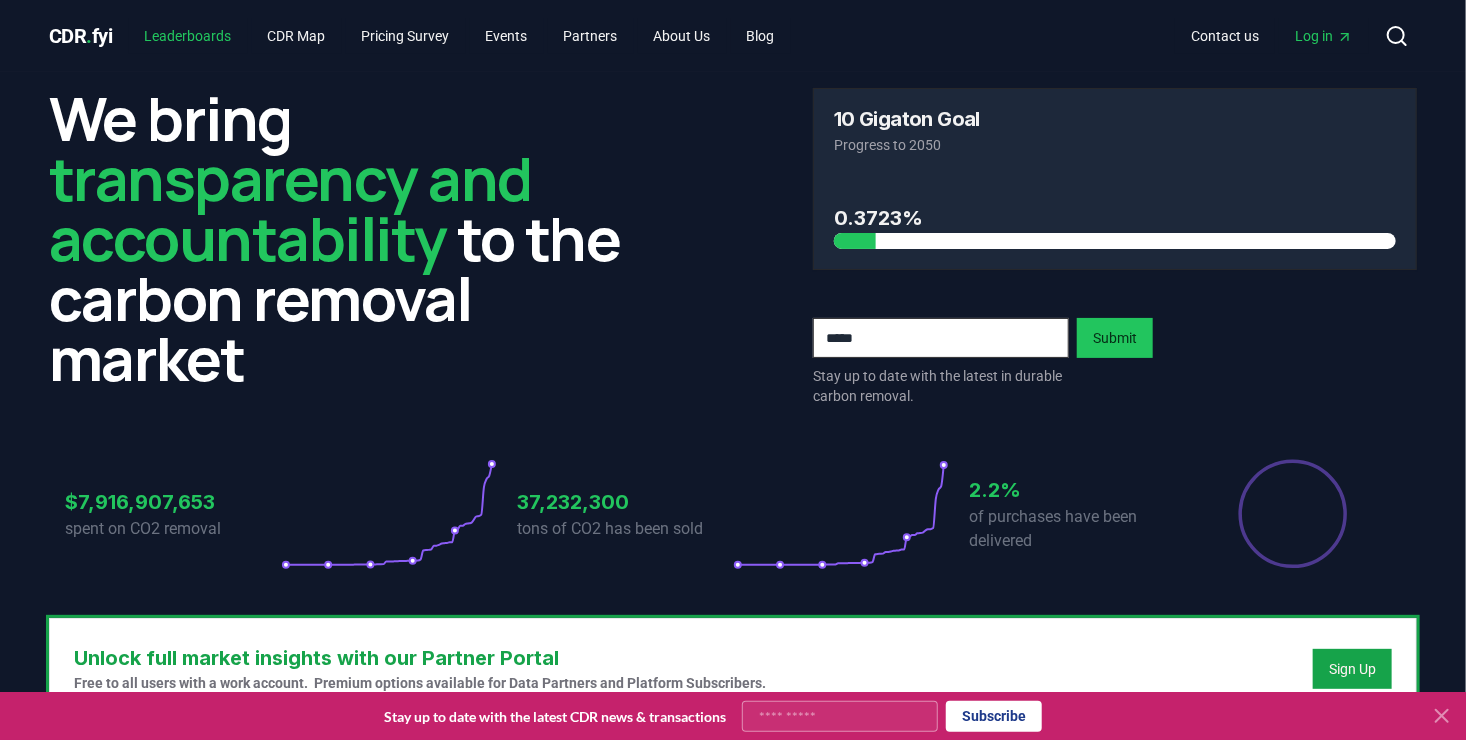 click on "Leaderboards" at bounding box center [188, 36] 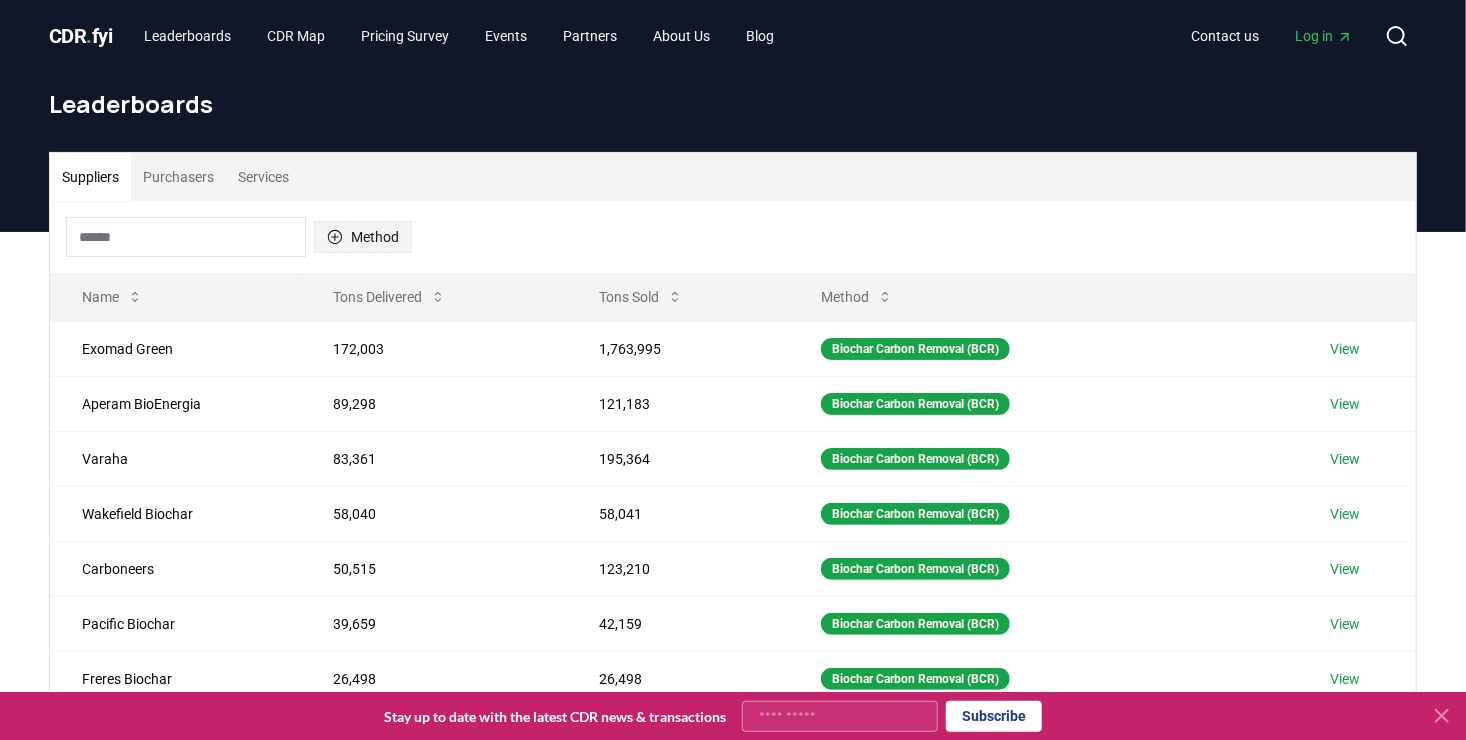 click on "Method" at bounding box center (363, 237) 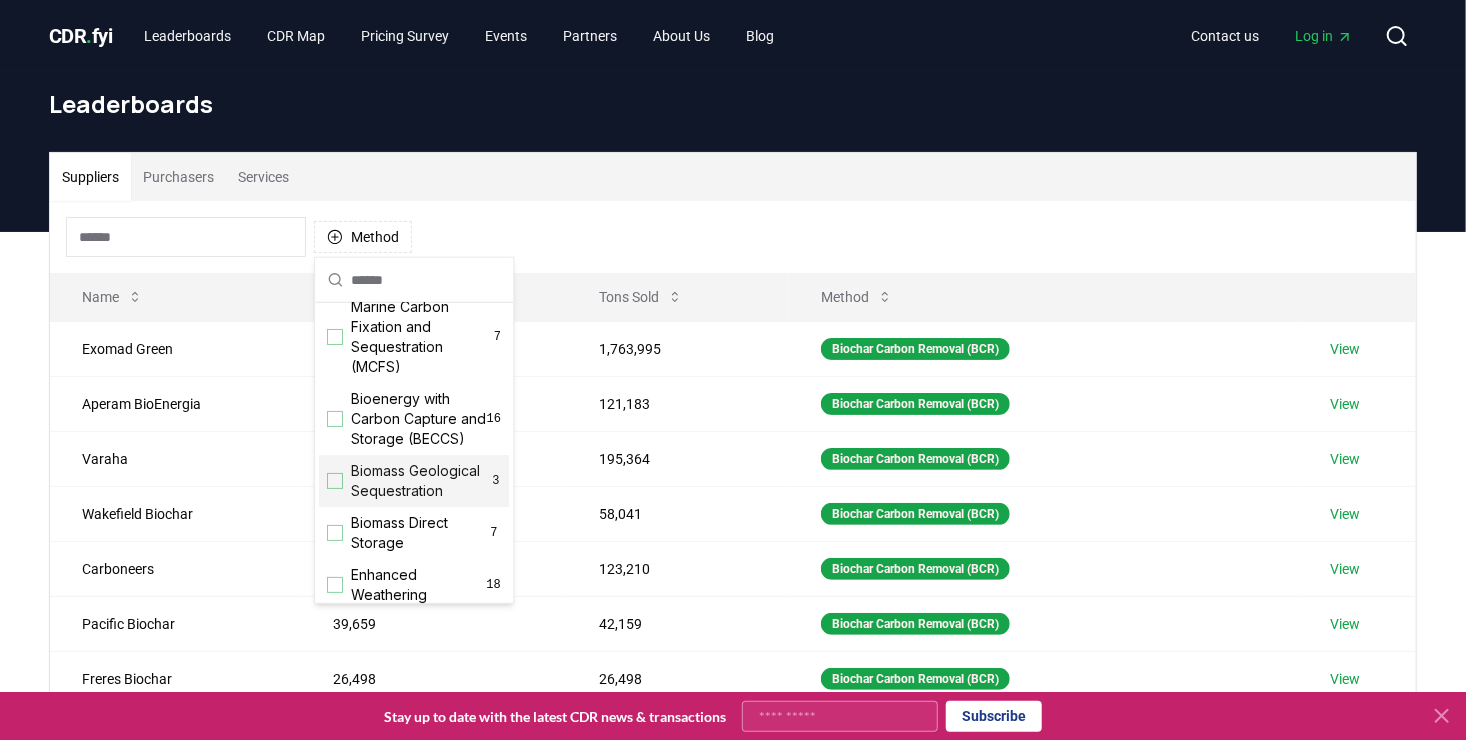scroll, scrollTop: 200, scrollLeft: 0, axis: vertical 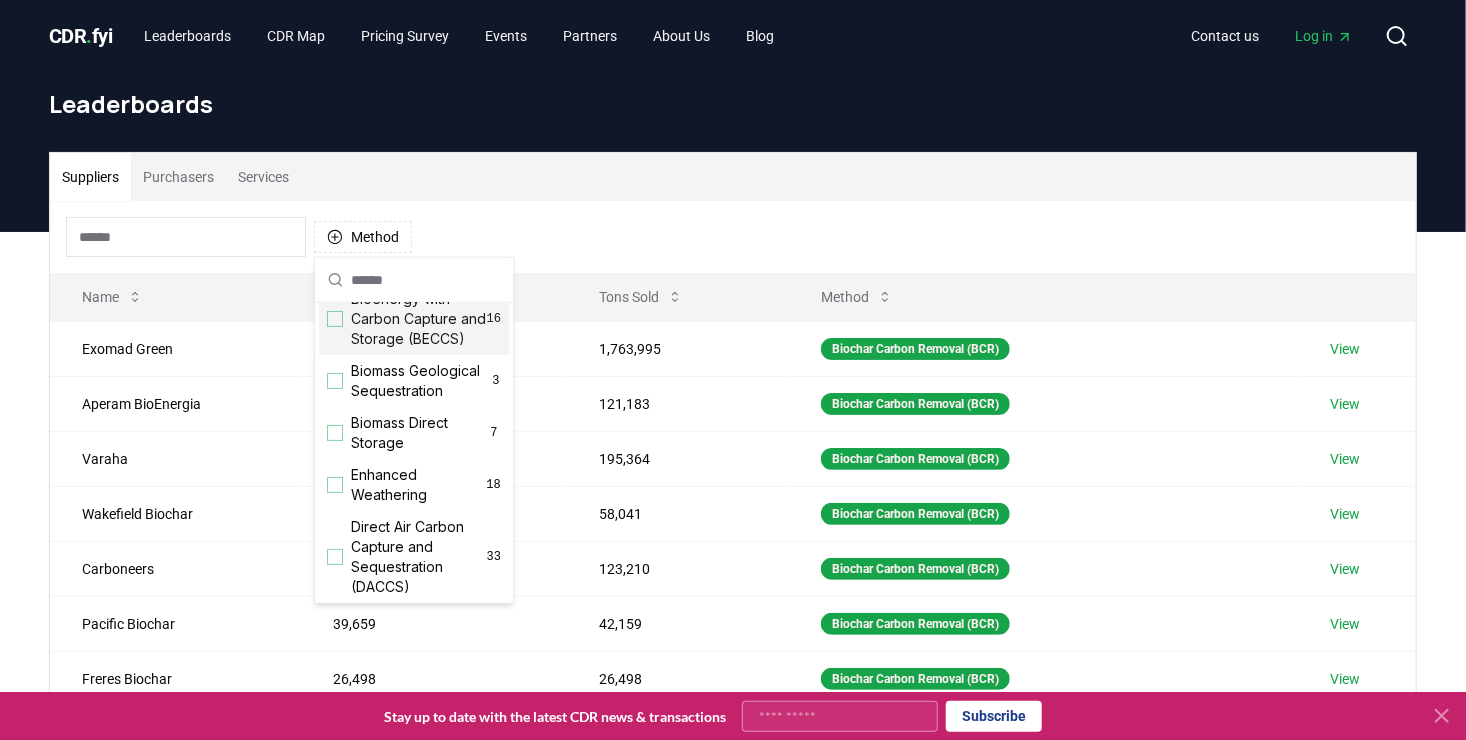 click at bounding box center (186, 237) 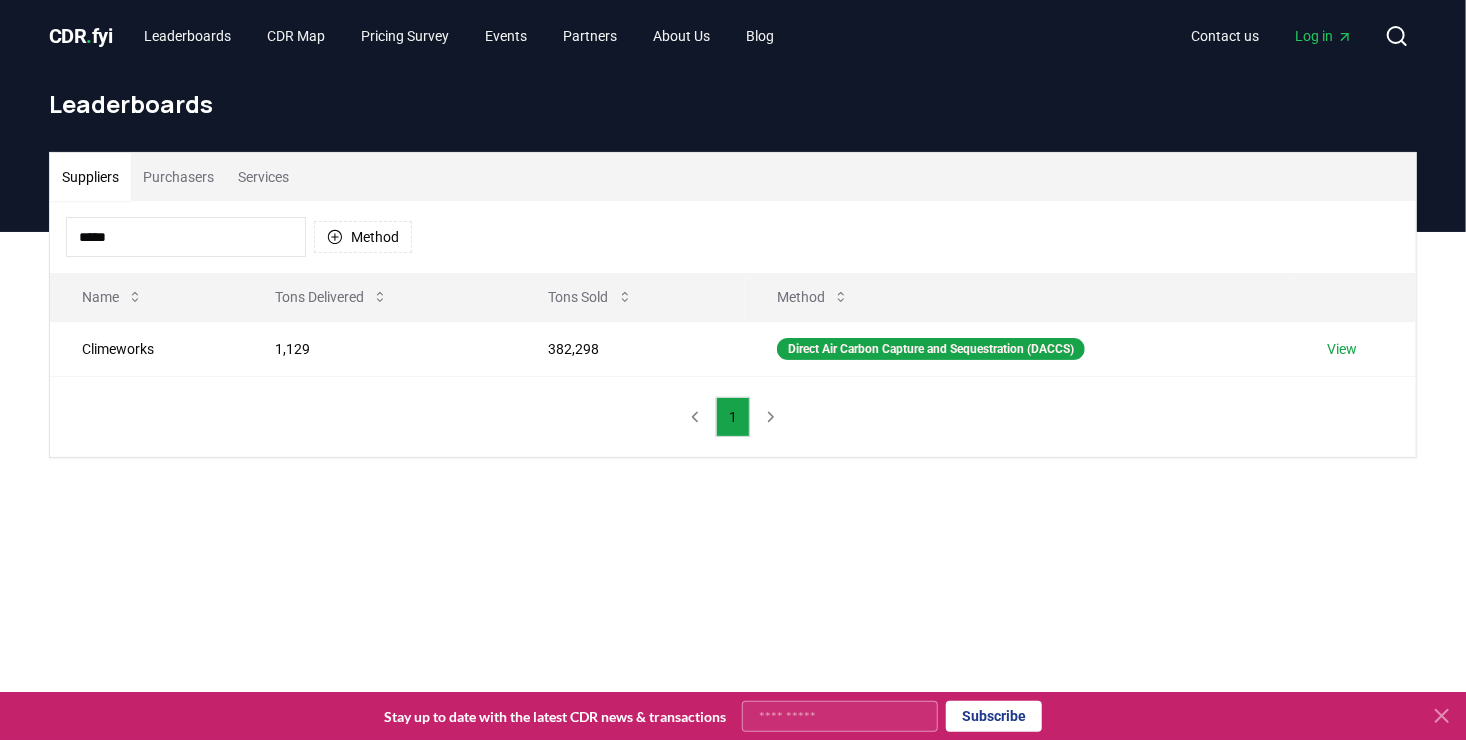 type on "******" 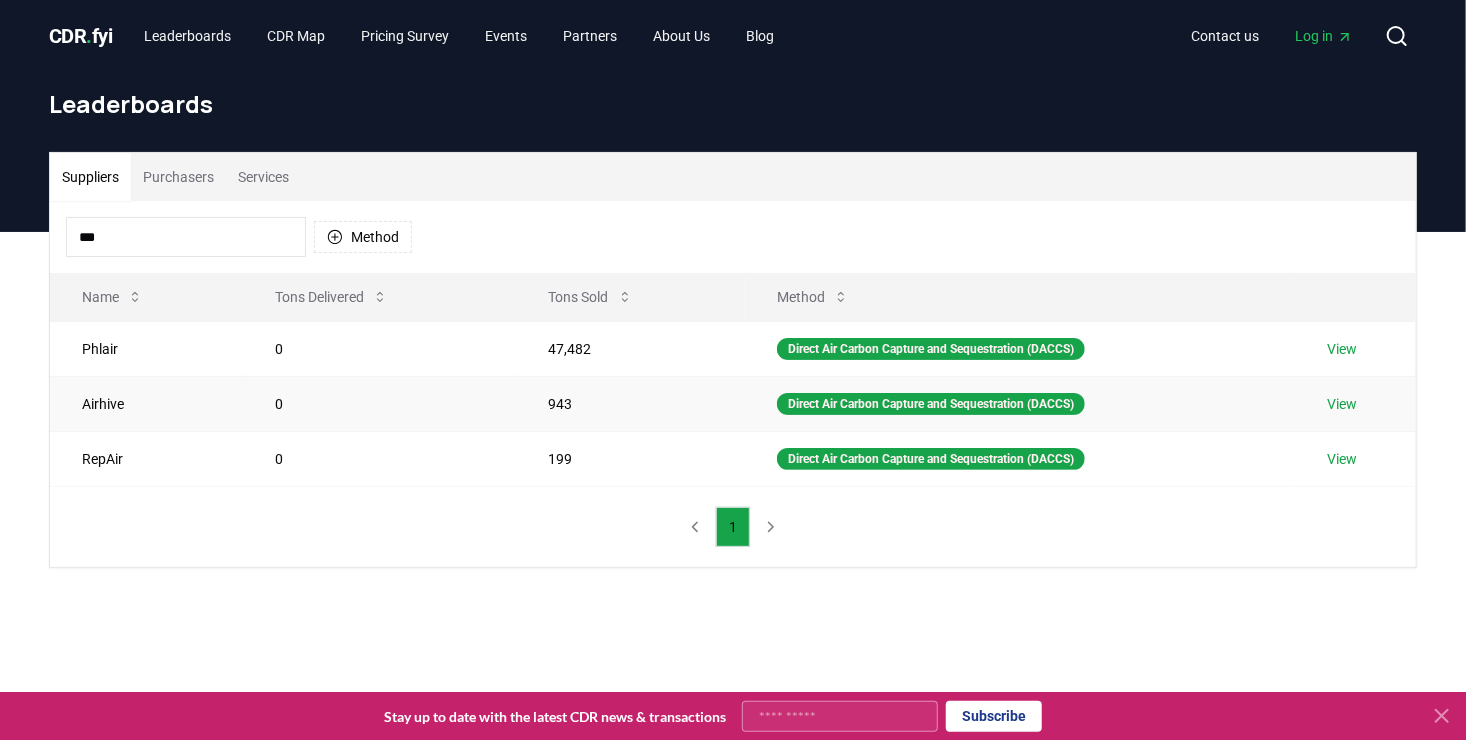 type on "***" 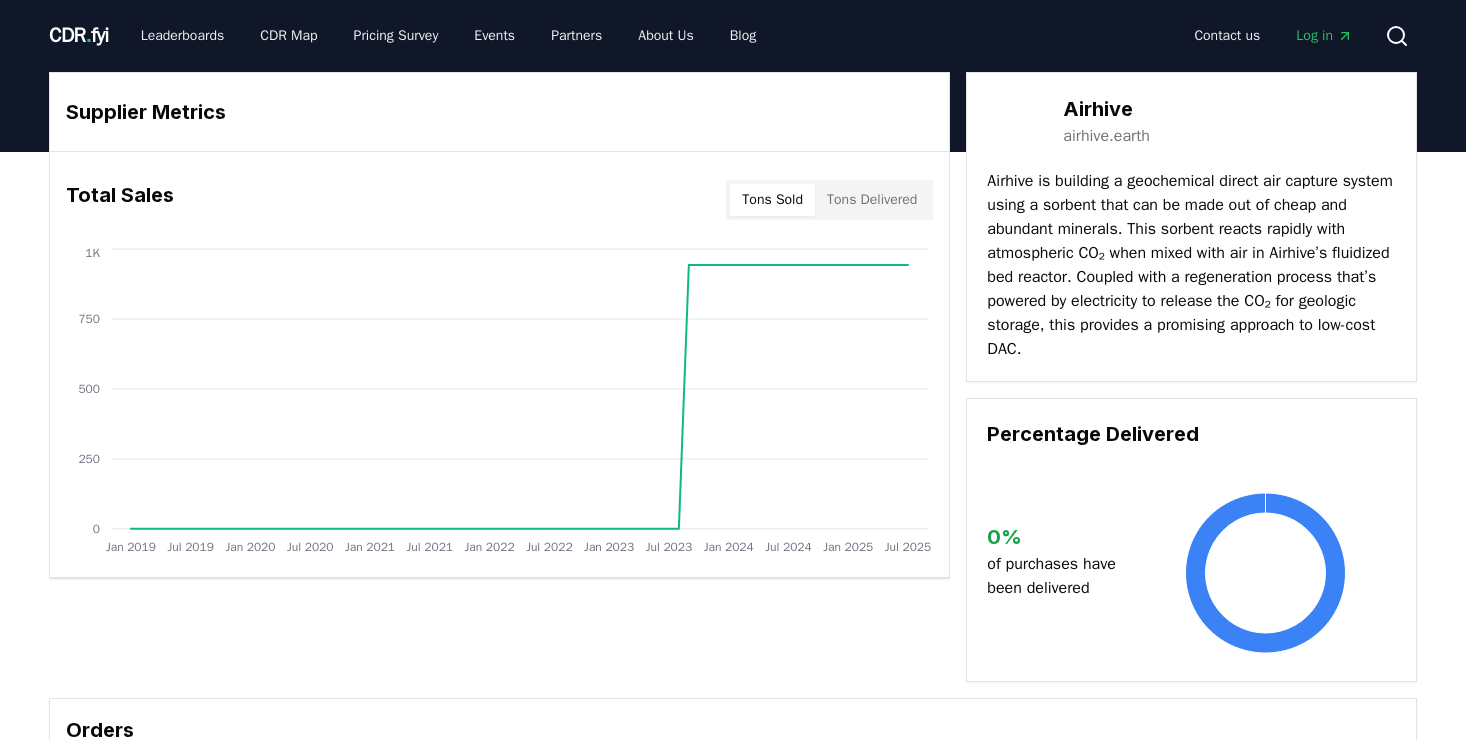 scroll, scrollTop: 0, scrollLeft: 0, axis: both 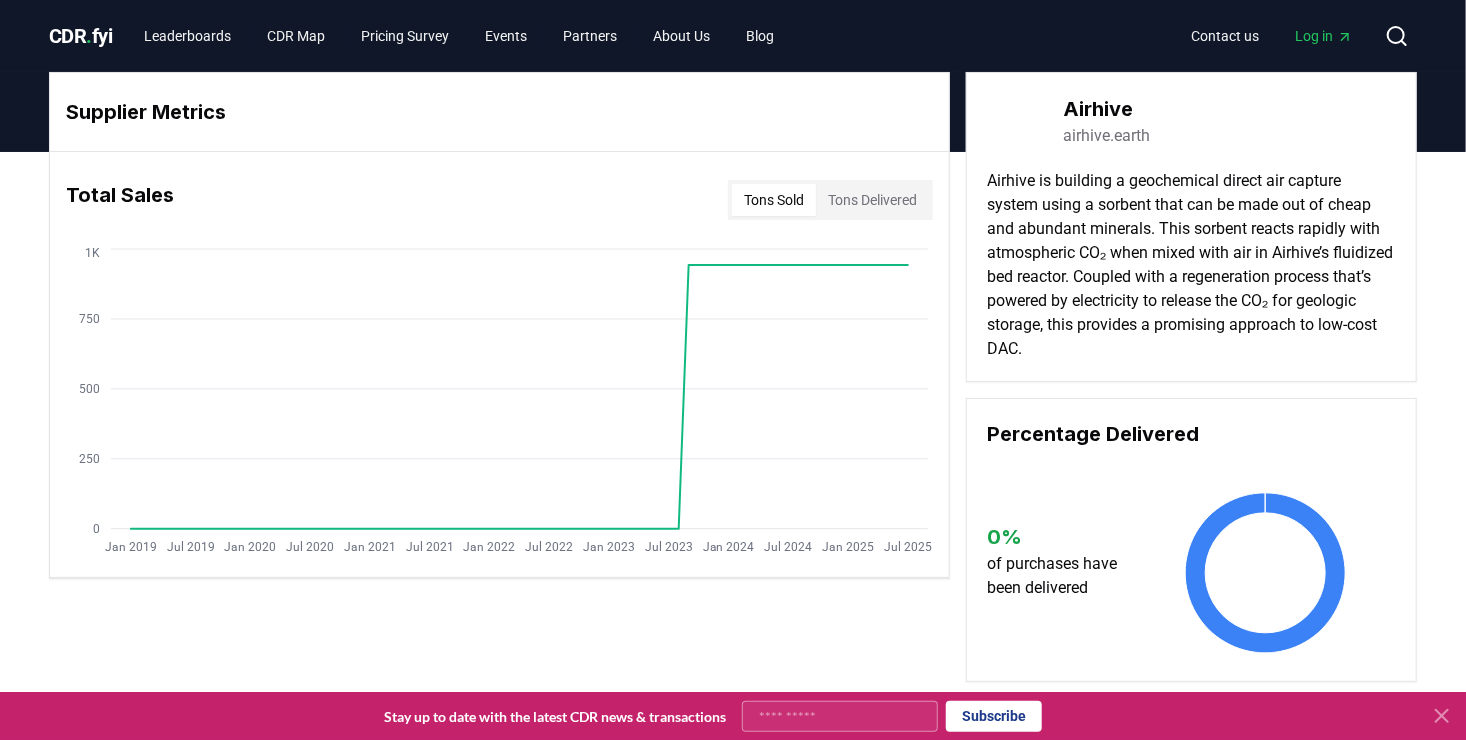 click on "Tons Delivered" at bounding box center (872, 200) 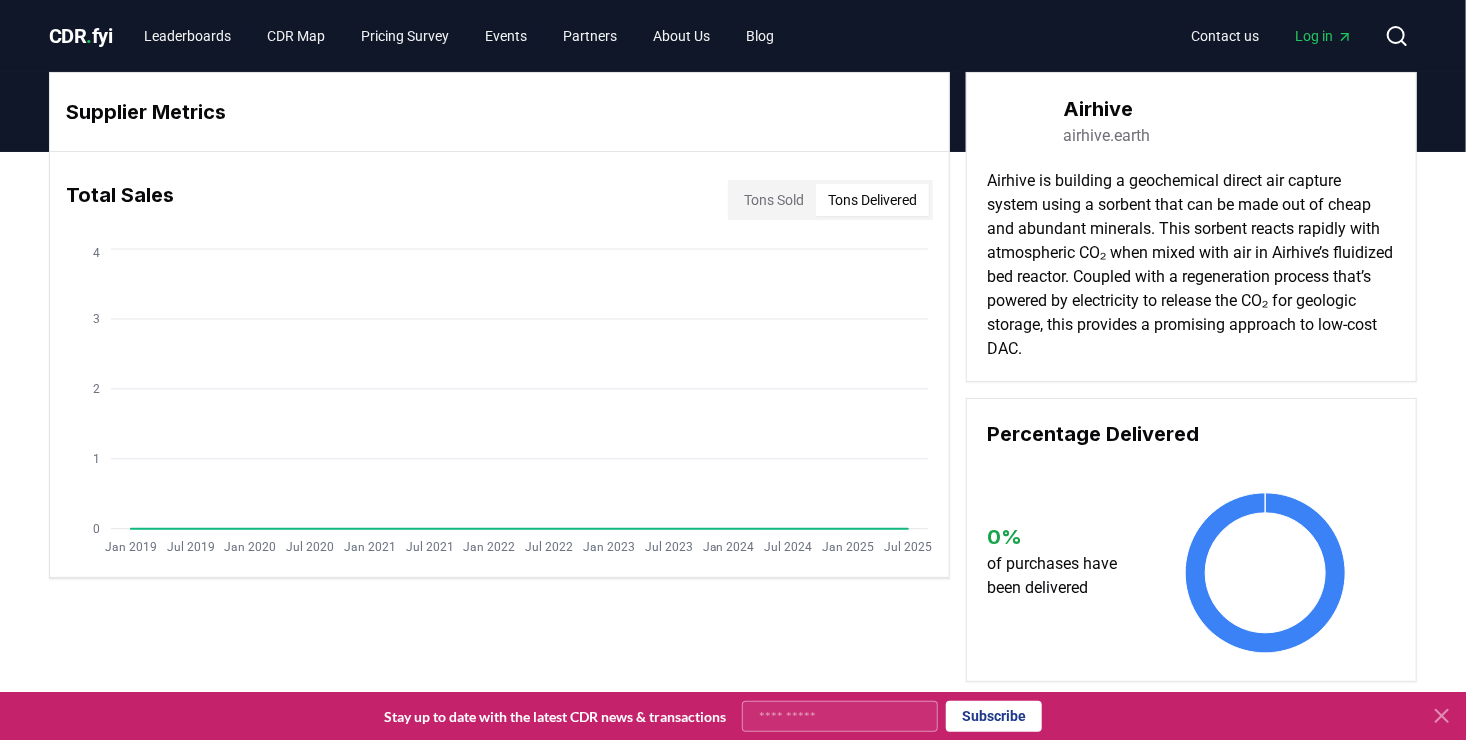 click on "Tons Sold" at bounding box center [774, 200] 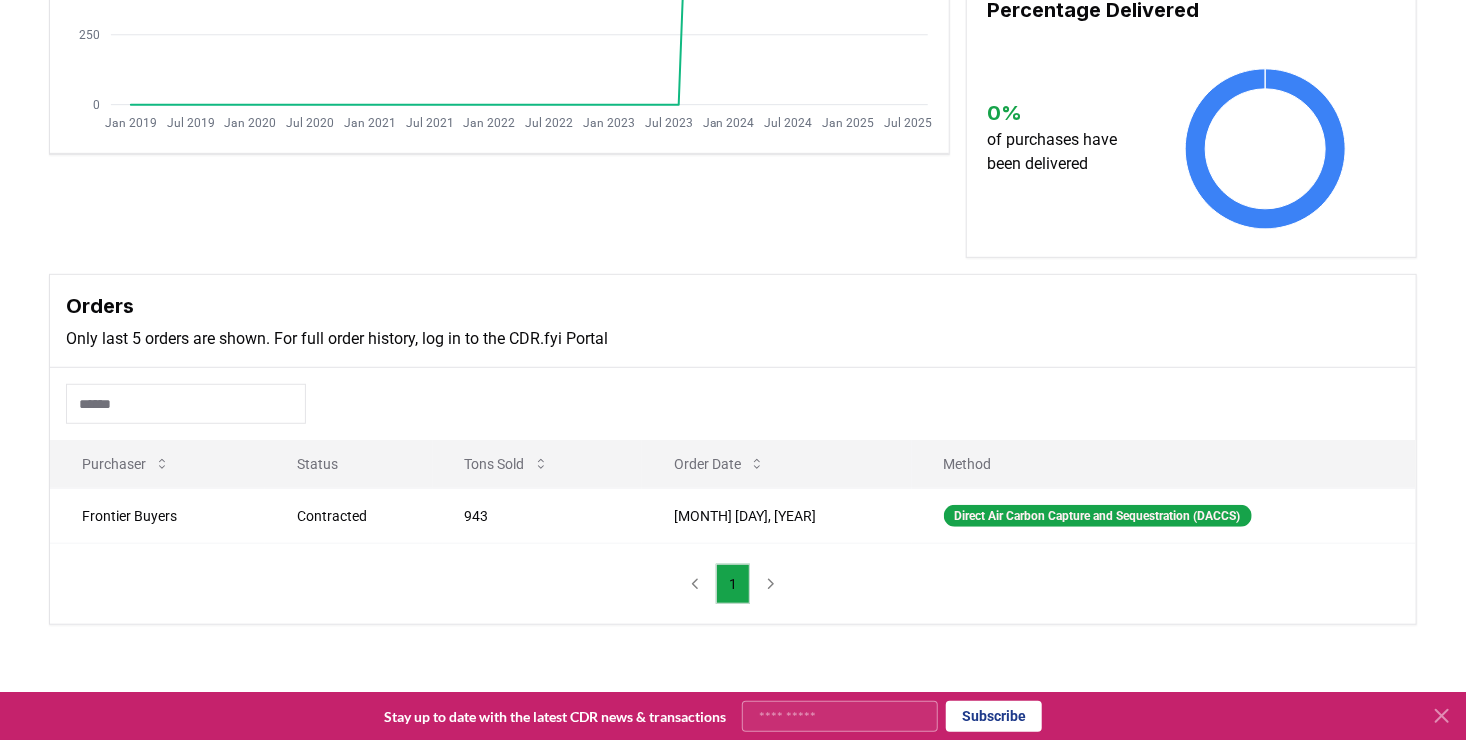 scroll, scrollTop: 500, scrollLeft: 0, axis: vertical 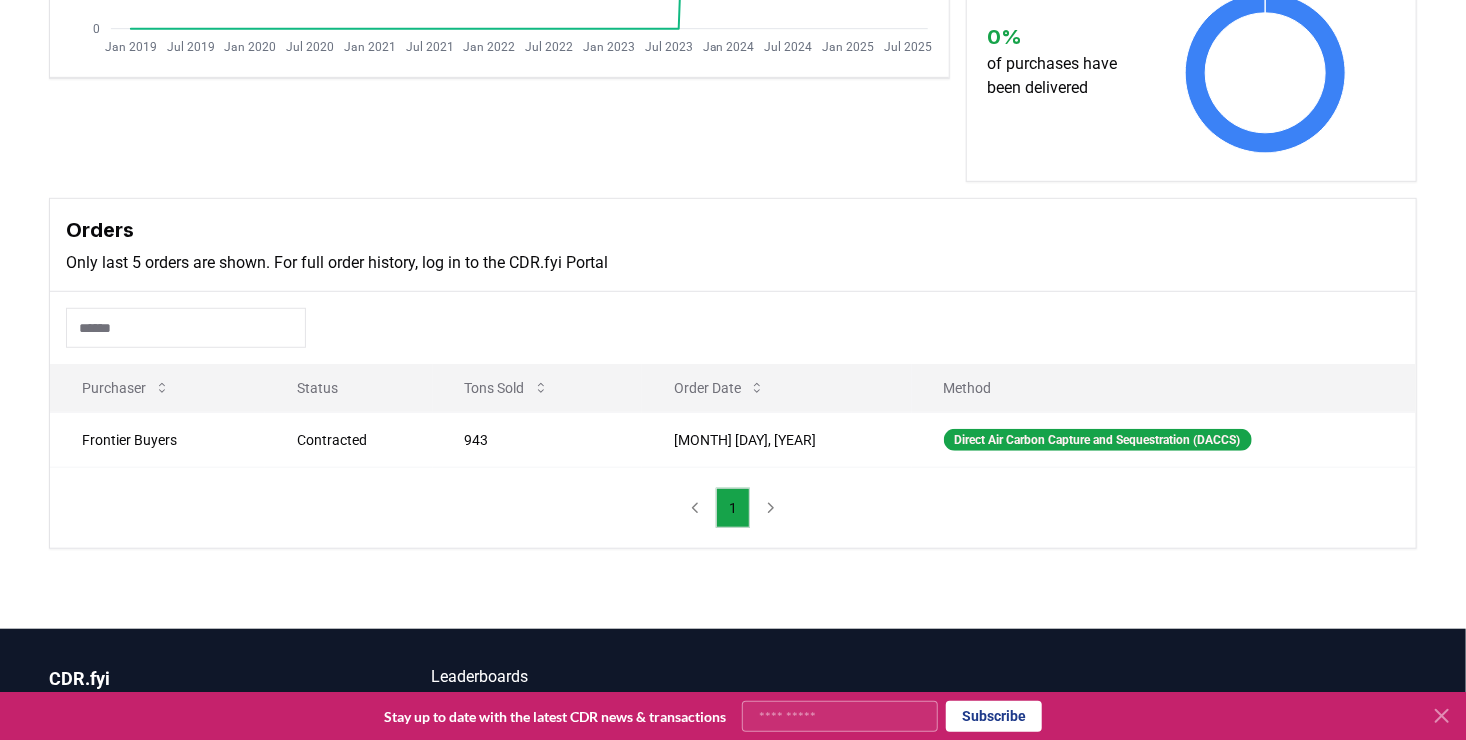 type 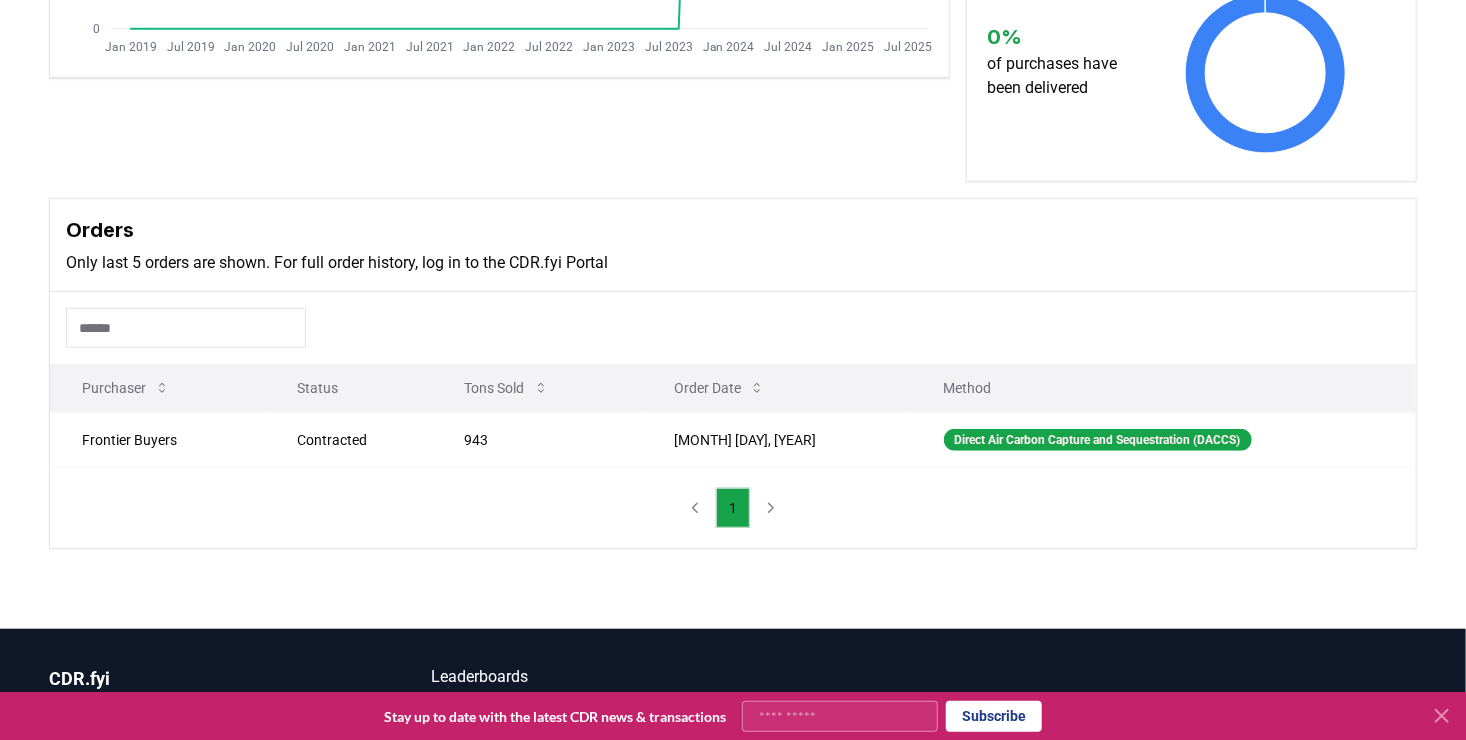 scroll, scrollTop: 0, scrollLeft: 0, axis: both 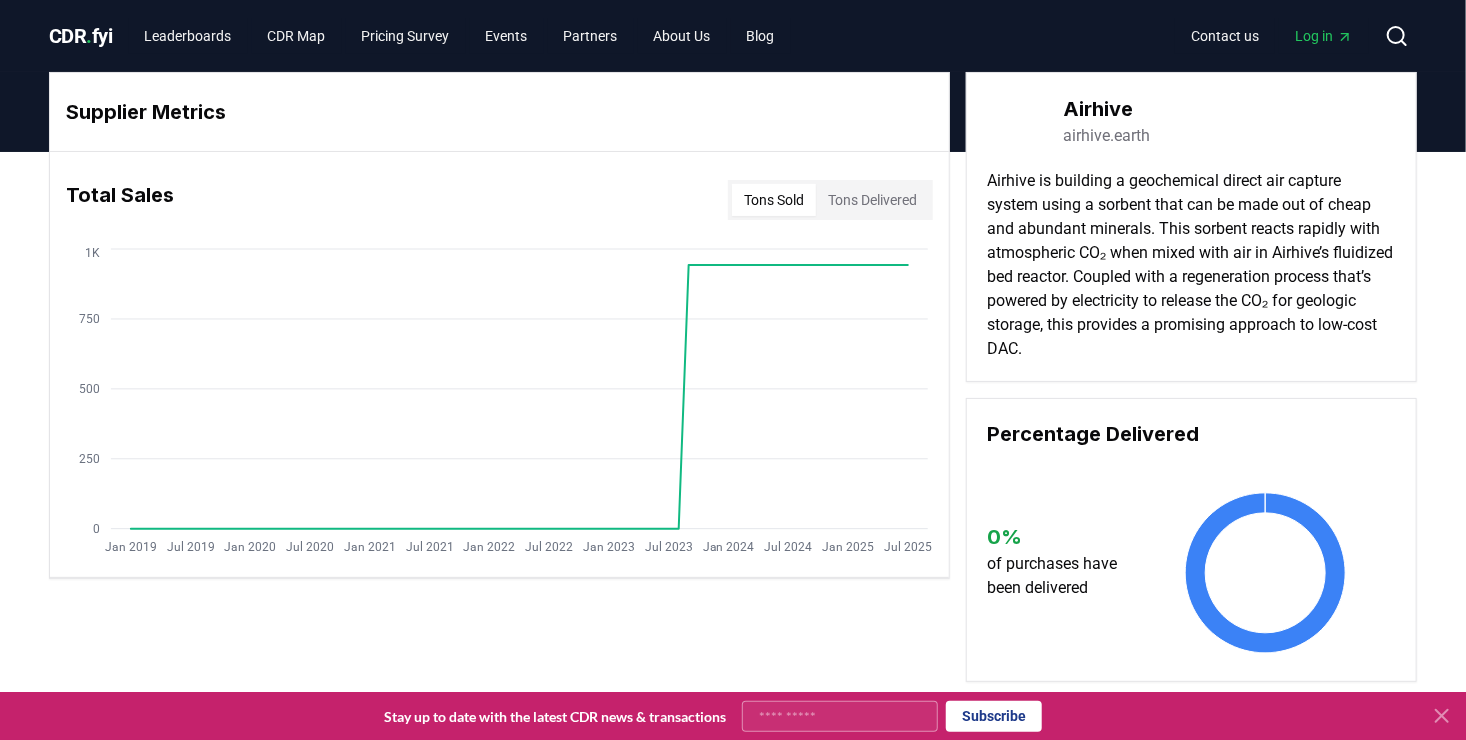 click on "Airhive is building a geochemical direct air capture system using a sorbent that can be made out of cheap and abundant minerals. This sorbent reacts rapidly with atmospheric CO₂ when mixed with air in Airhive’s fluidized bed reactor. Coupled with a regeneration process that’s powered by electricity to release the CO₂ for geologic storage, this provides a promising approach to low-cost DAC." at bounding box center (1191, 265) 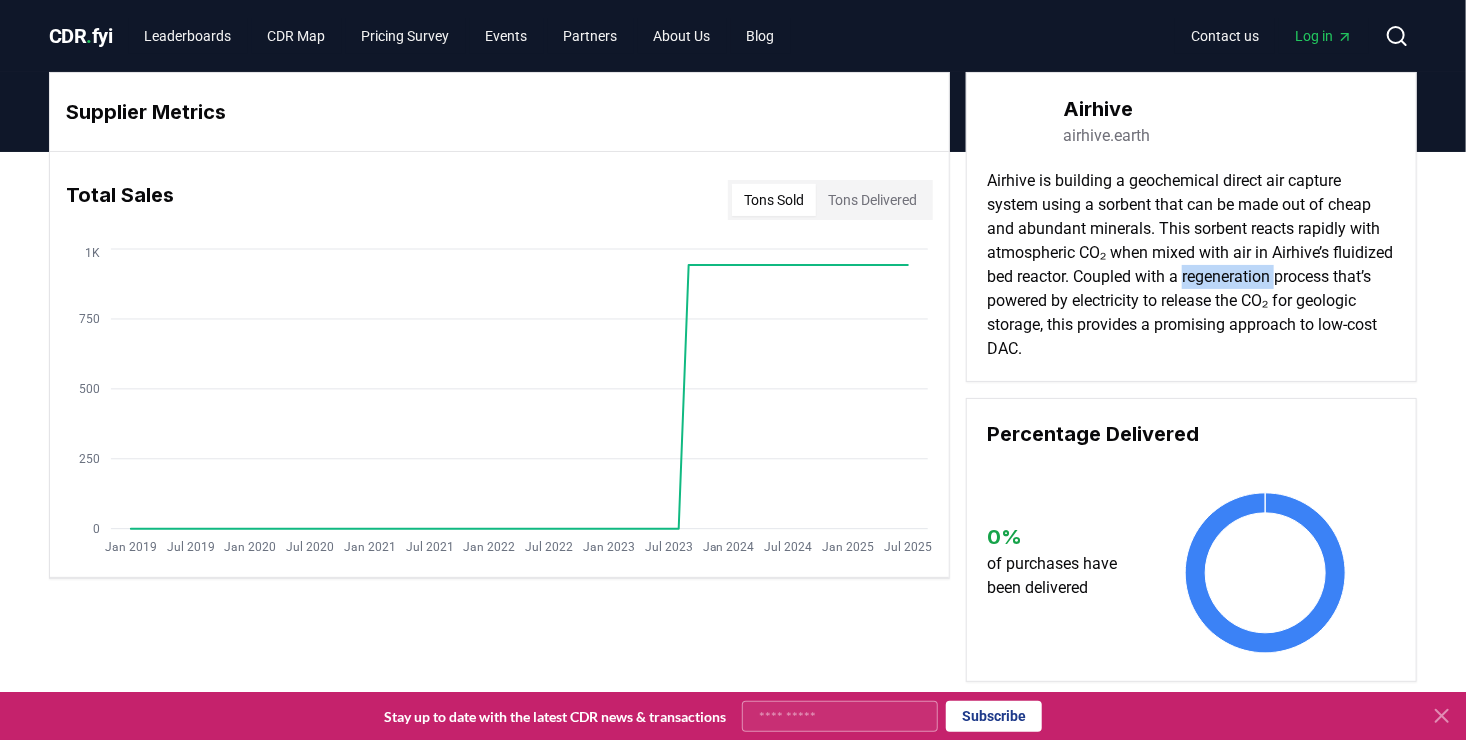 click on "Airhive is building a geochemical direct air capture system using a sorbent that can be made out of cheap and abundant minerals. This sorbent reacts rapidly with atmospheric CO₂ when mixed with air in Airhive’s fluidized bed reactor. Coupled with a regeneration process that’s powered by electricity to release the CO₂ for geologic storage, this provides a promising approach to low-cost DAC." at bounding box center (1191, 265) 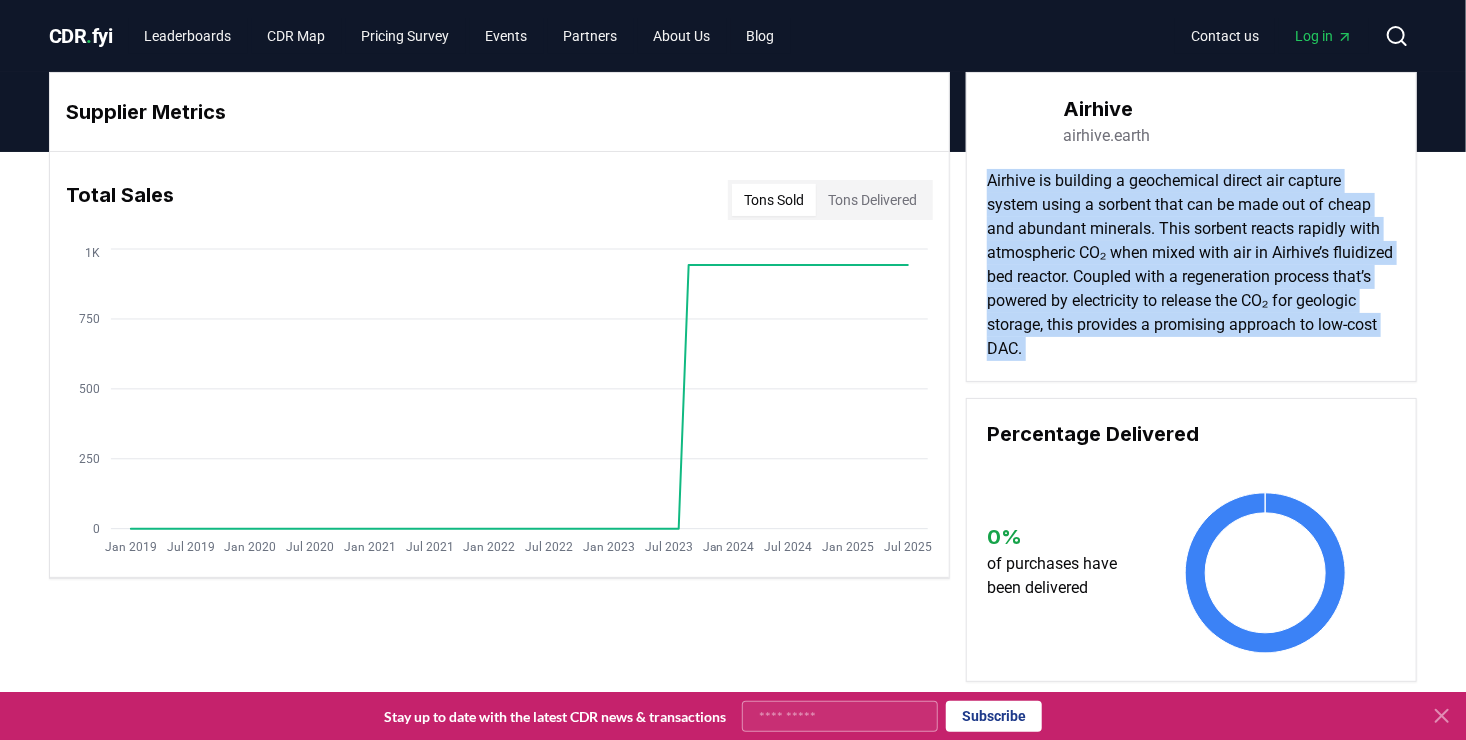 click on "Airhive is building a geochemical direct air capture system using a sorbent that can be made out of cheap and abundant minerals. This sorbent reacts rapidly with atmospheric CO₂ when mixed with air in Airhive’s fluidized bed reactor. Coupled with a regeneration process that’s powered by electricity to release the CO₂ for geologic storage, this provides a promising approach to low-cost DAC." at bounding box center (1191, 265) 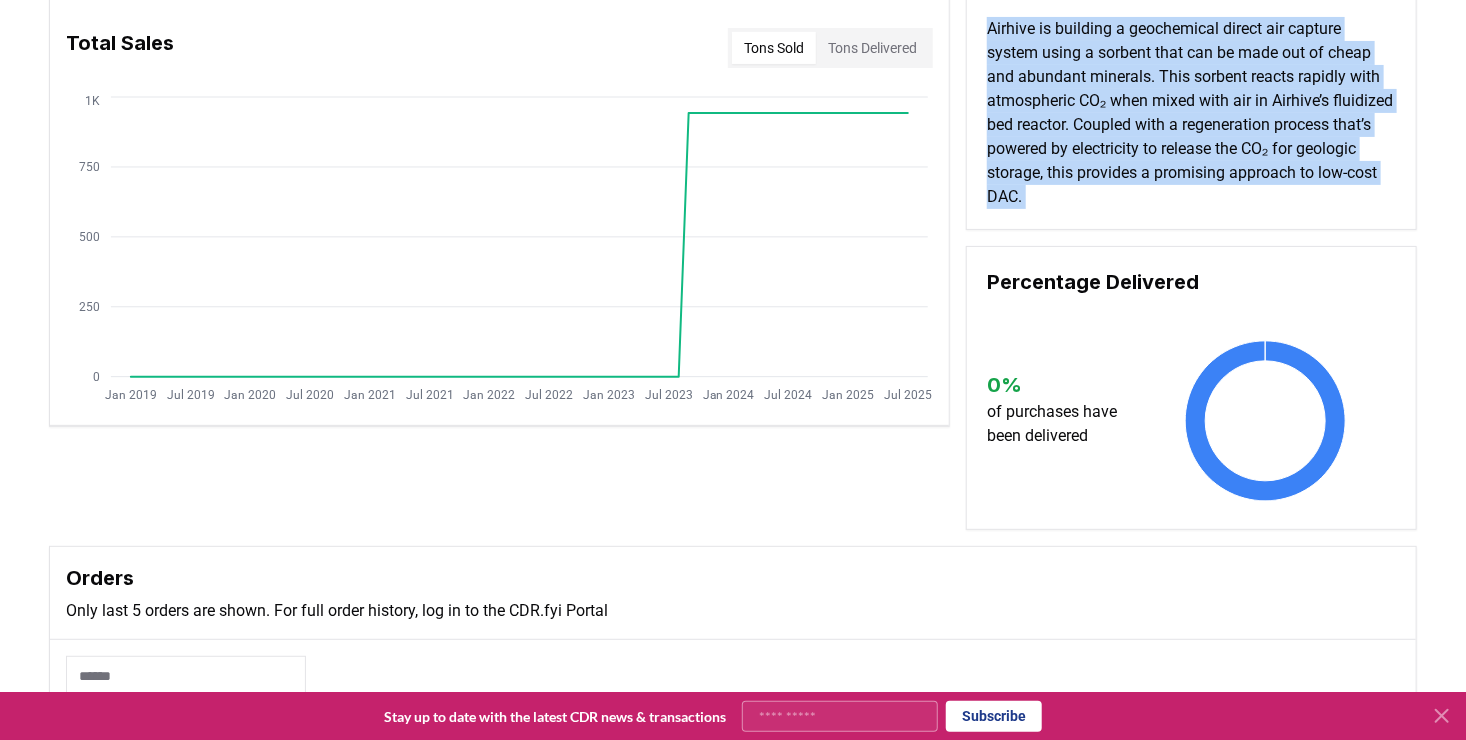scroll, scrollTop: 400, scrollLeft: 0, axis: vertical 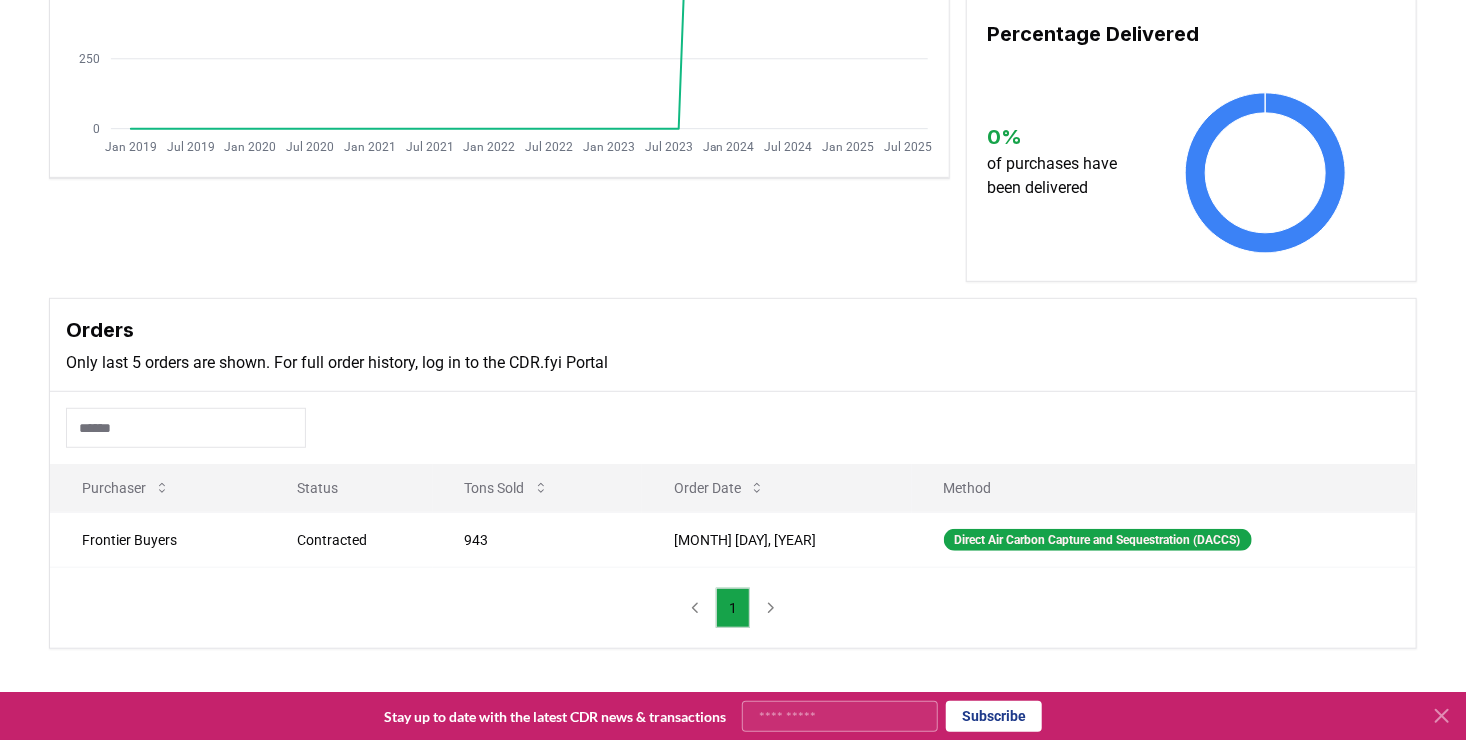 click on "Orders" at bounding box center (733, 330) 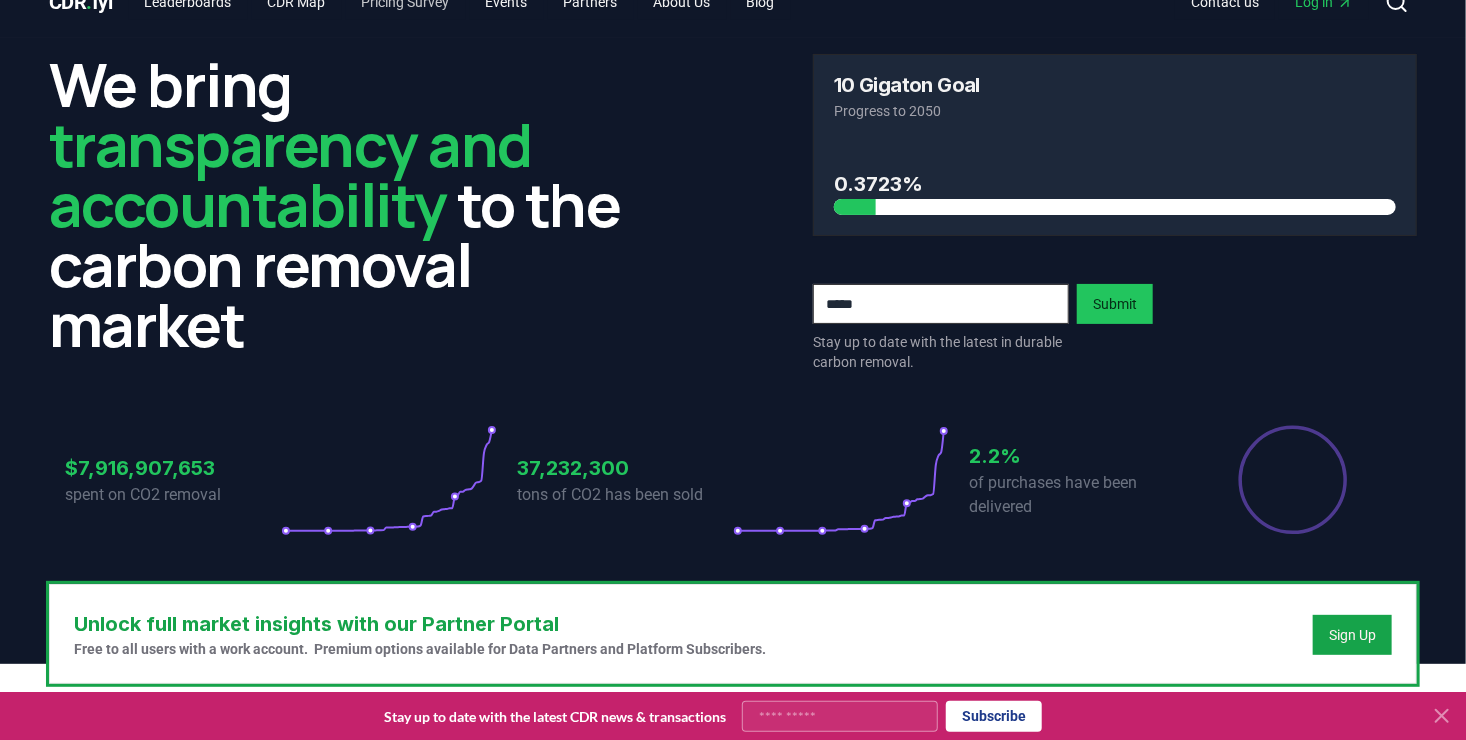 scroll, scrollTop: 0, scrollLeft: 0, axis: both 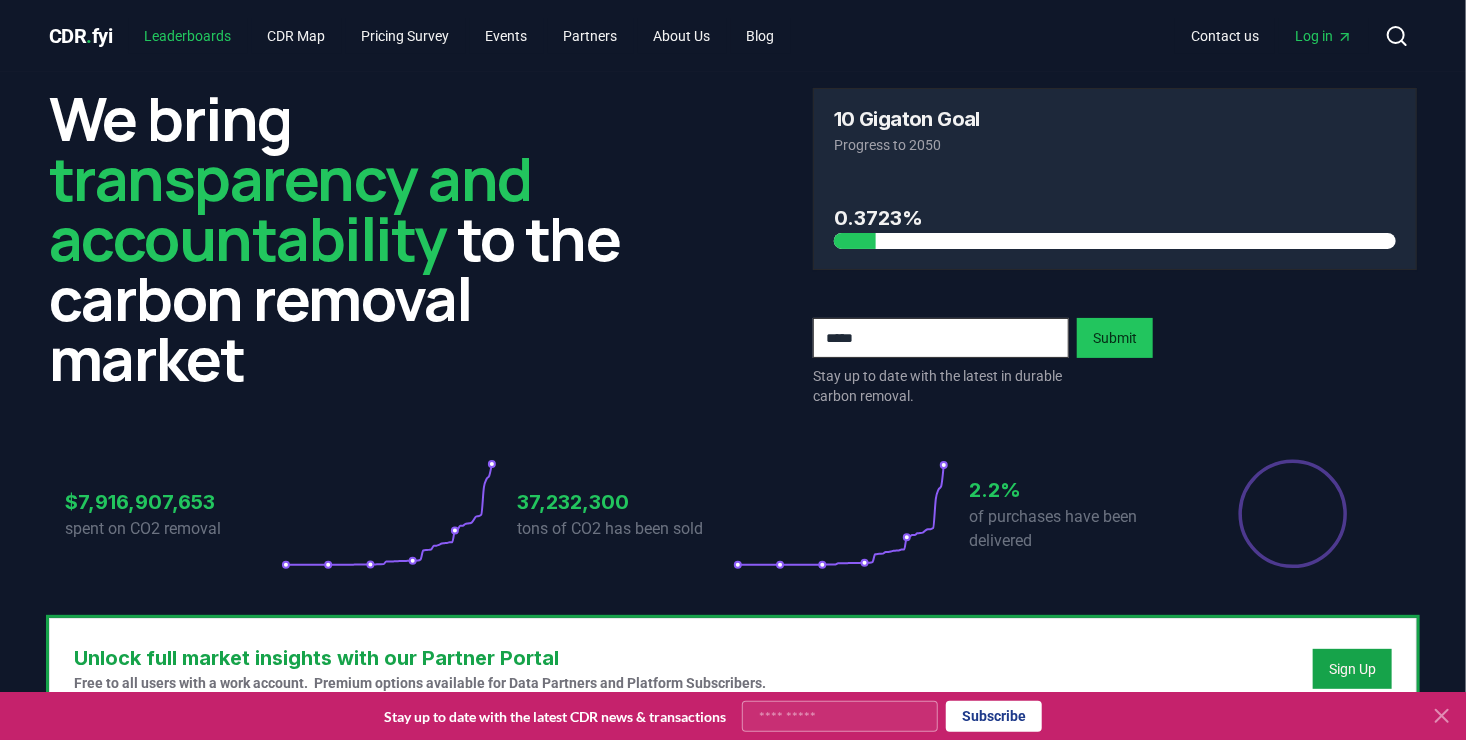 click on "Leaderboards" at bounding box center [188, 36] 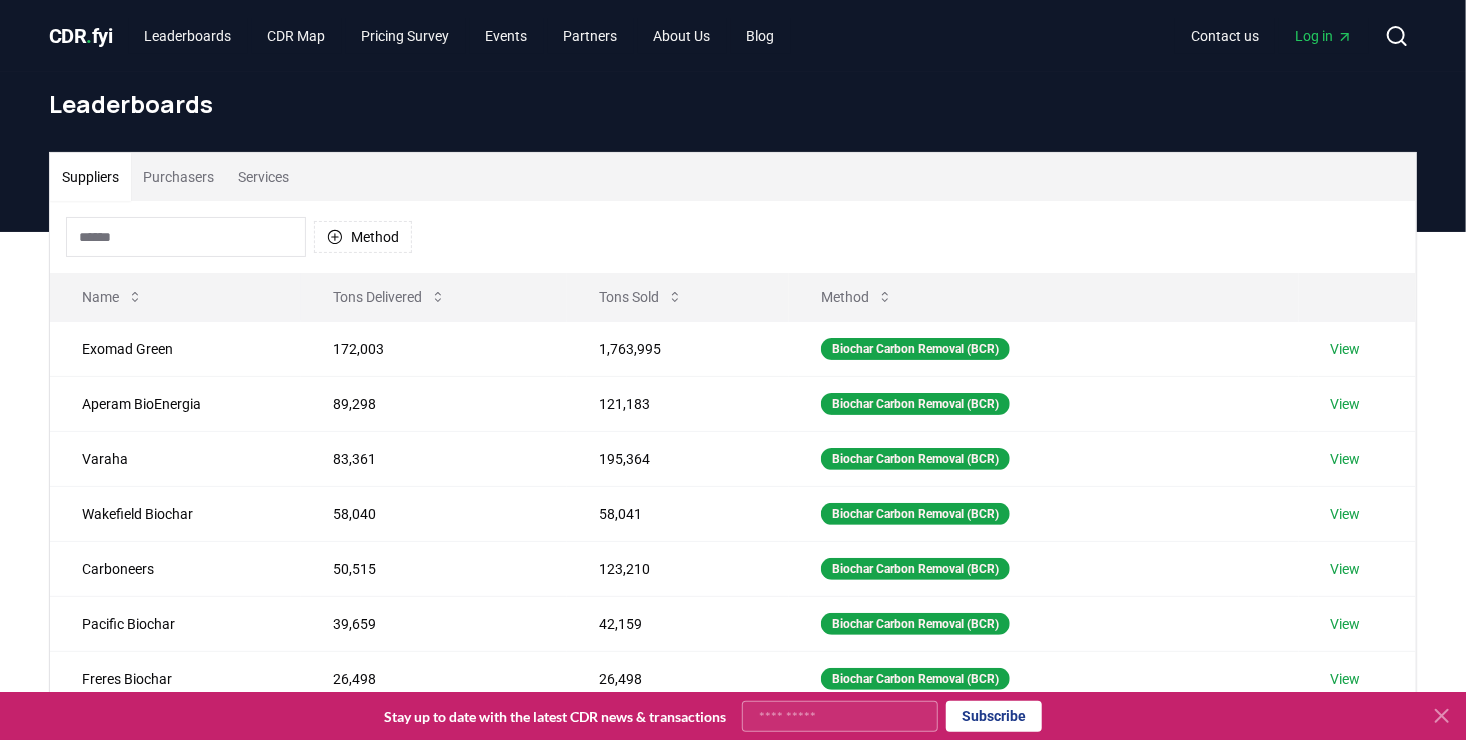click at bounding box center (186, 237) 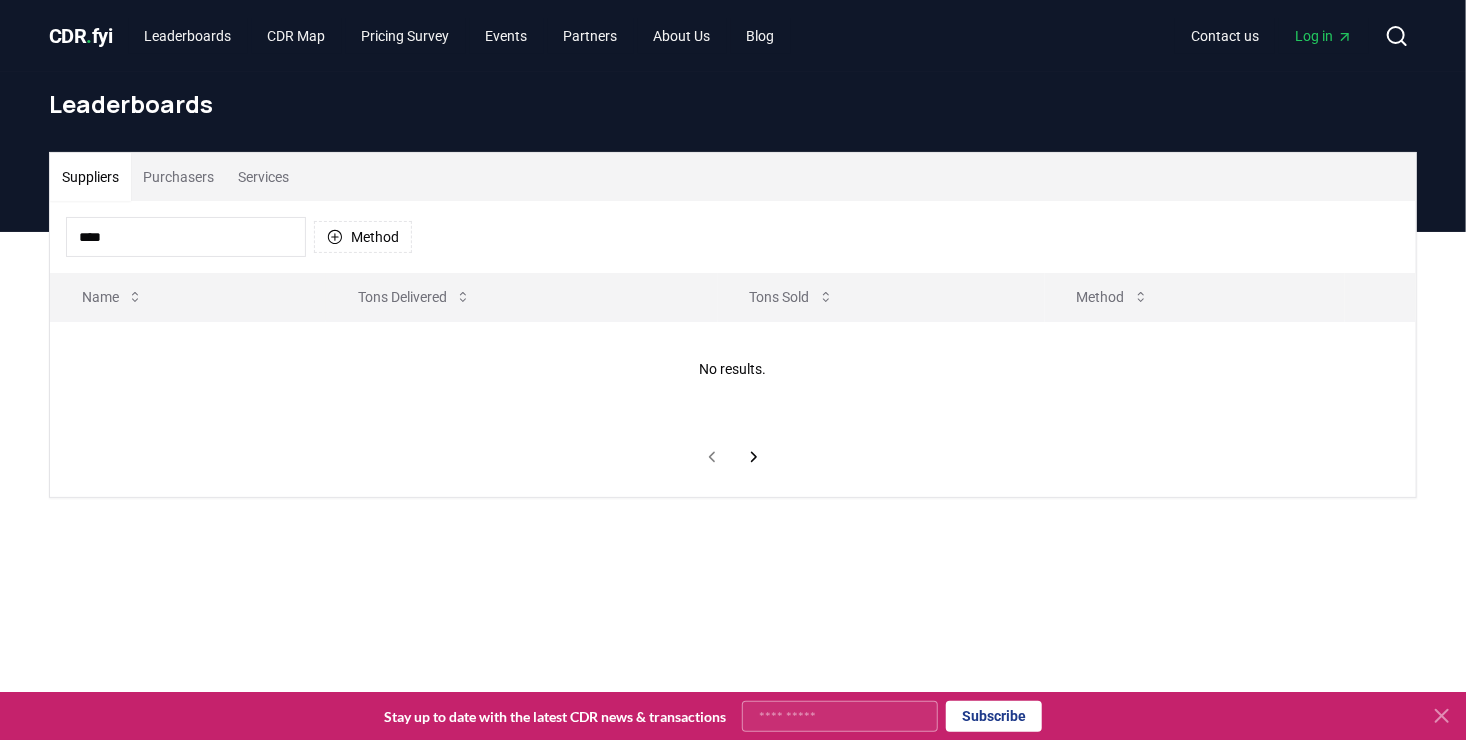 type on "*****" 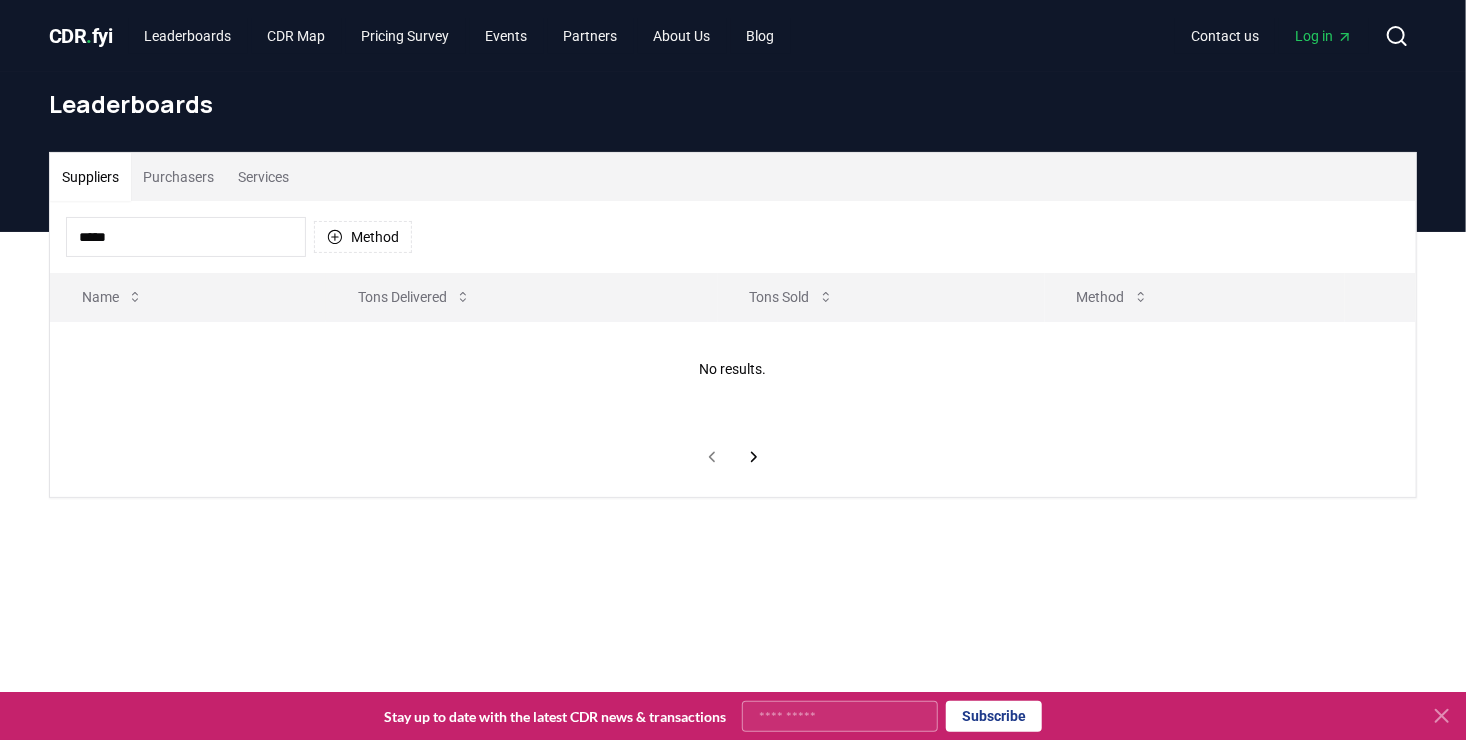 type 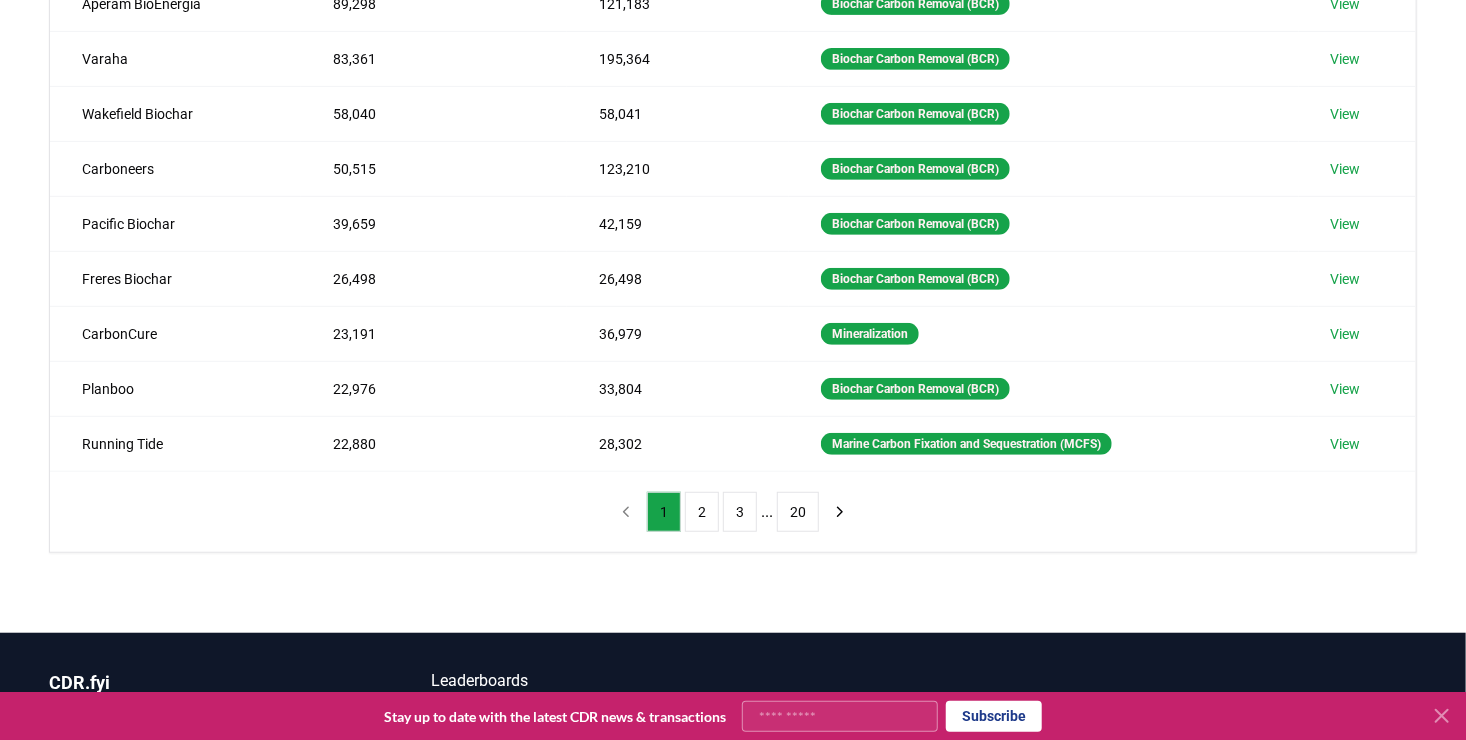 scroll, scrollTop: 100, scrollLeft: 0, axis: vertical 